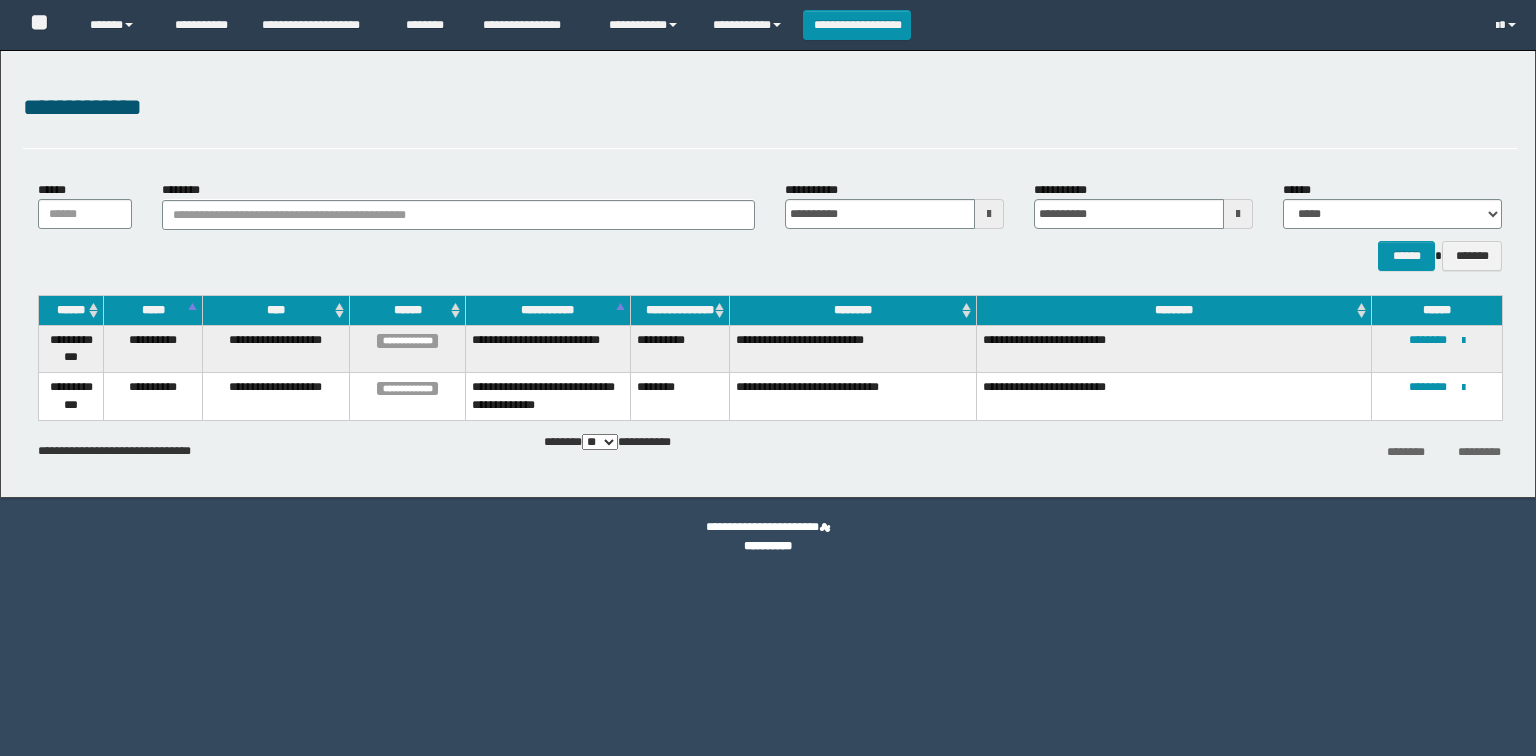 scroll, scrollTop: 0, scrollLeft: 0, axis: both 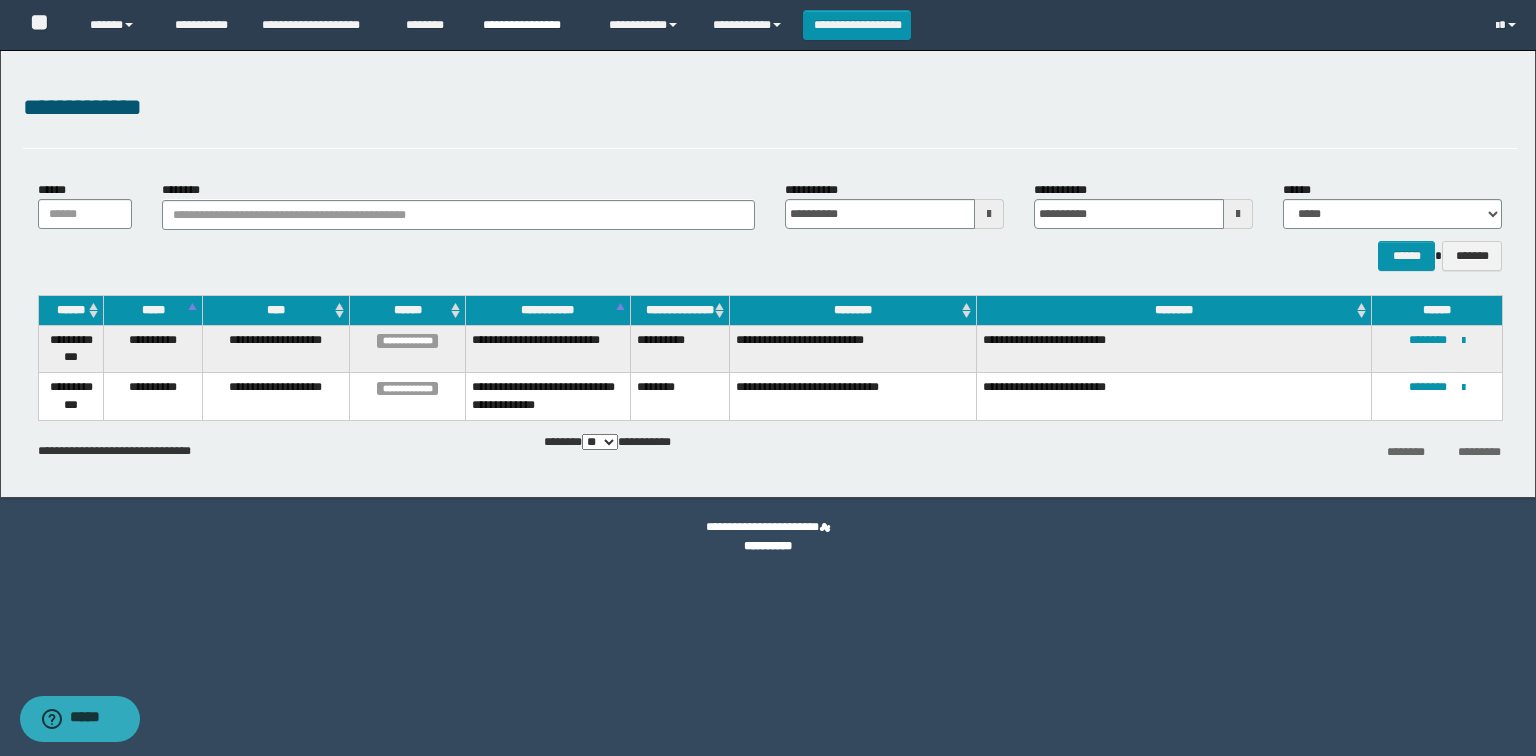 click on "**********" at bounding box center (531, 25) 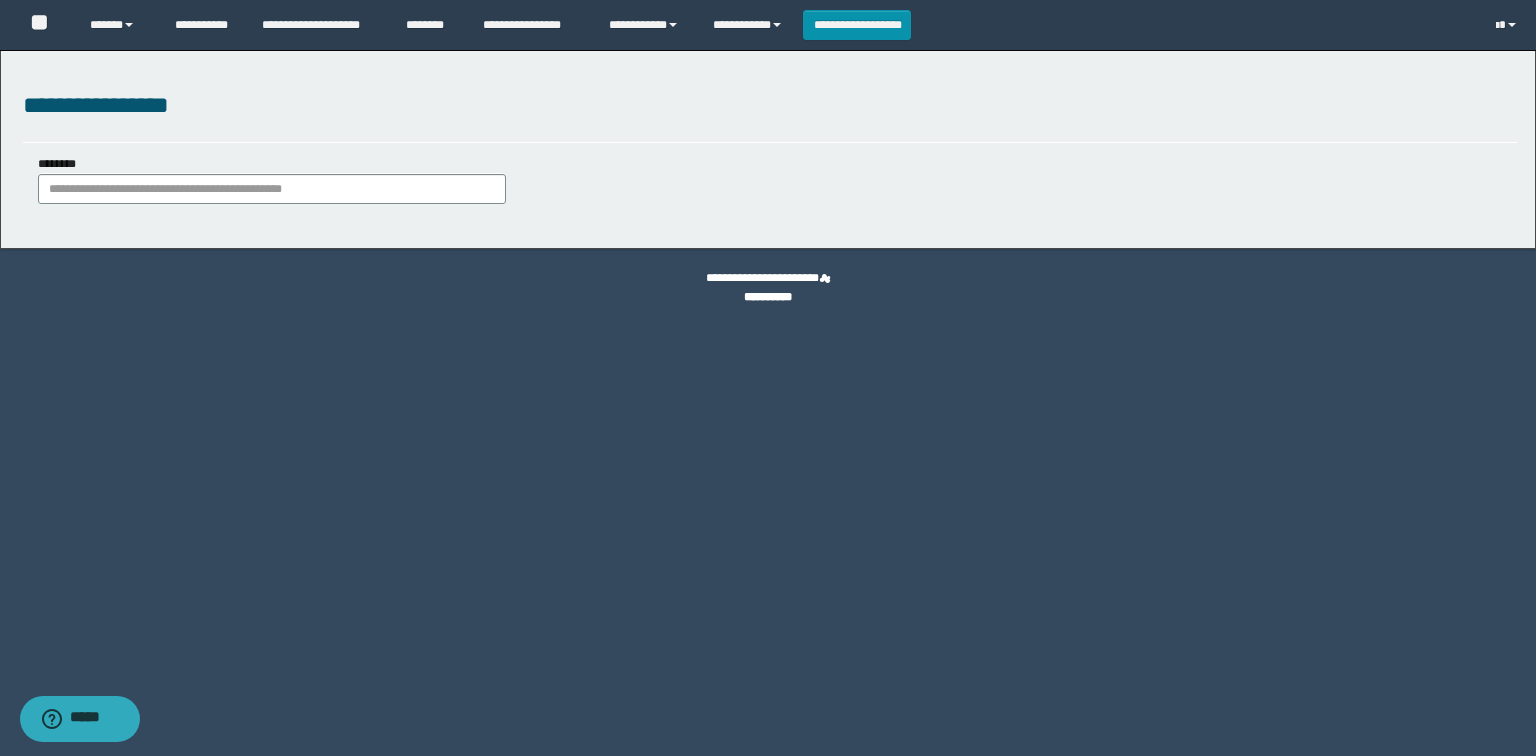 scroll, scrollTop: 0, scrollLeft: 0, axis: both 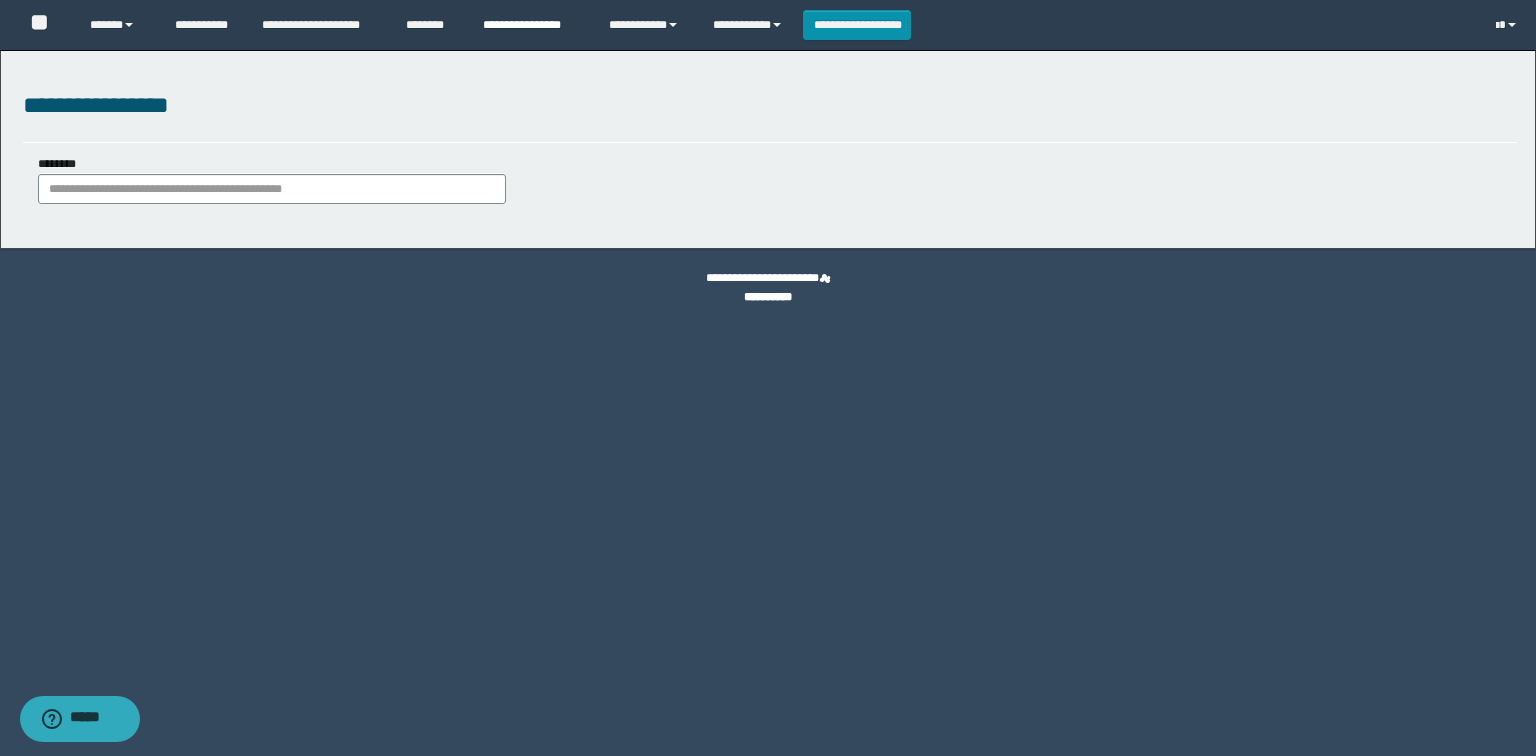 click on "**********" at bounding box center (531, 25) 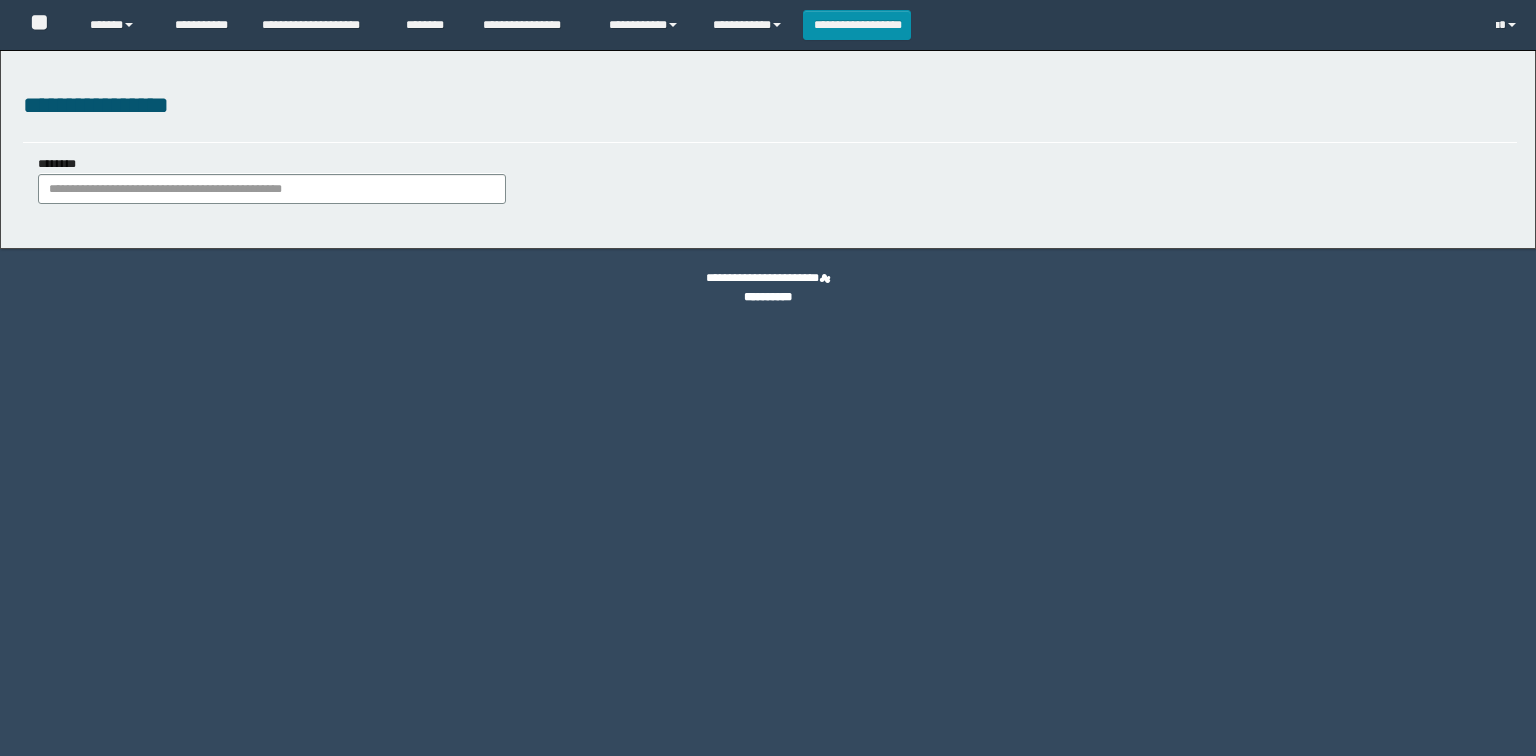 scroll, scrollTop: 0, scrollLeft: 0, axis: both 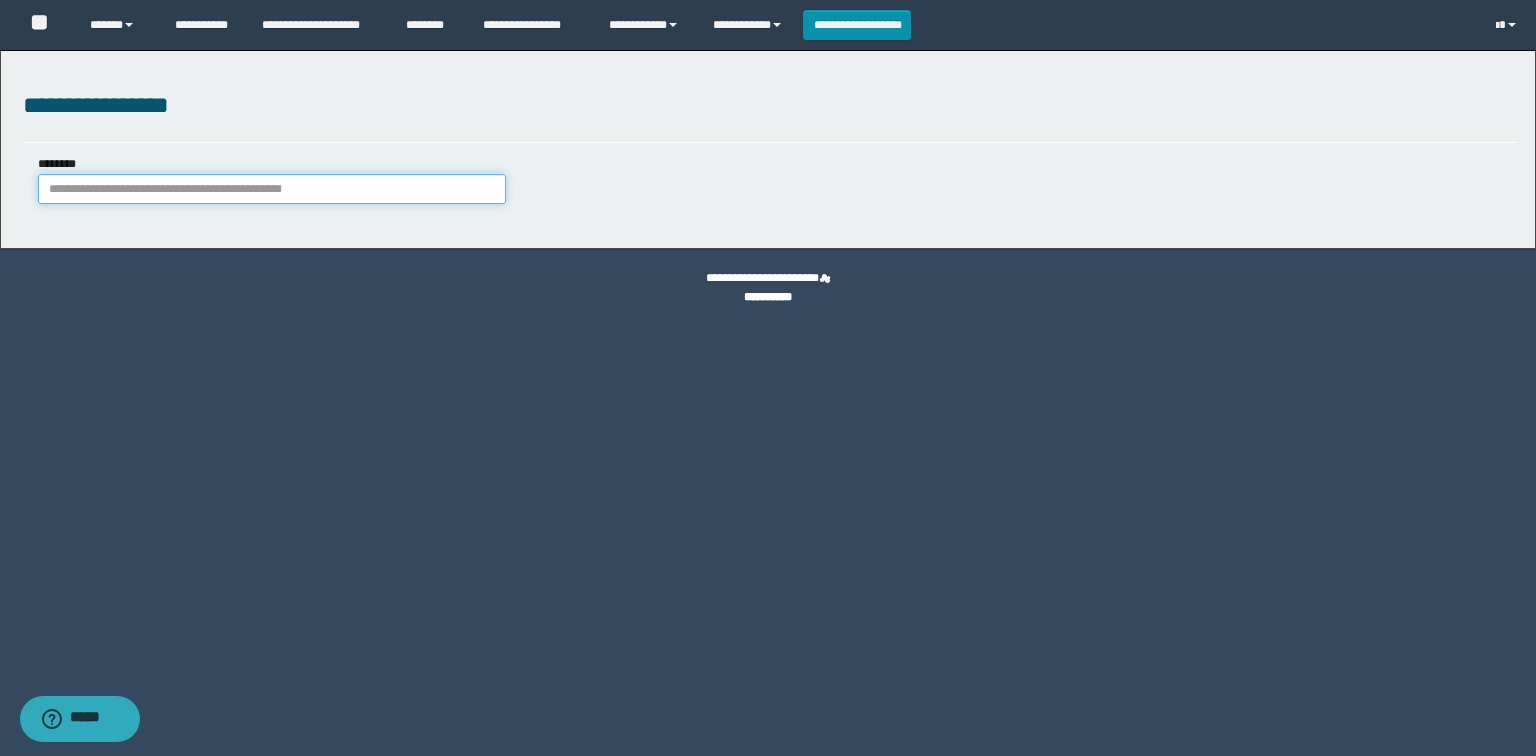 click on "********" at bounding box center (272, 189) 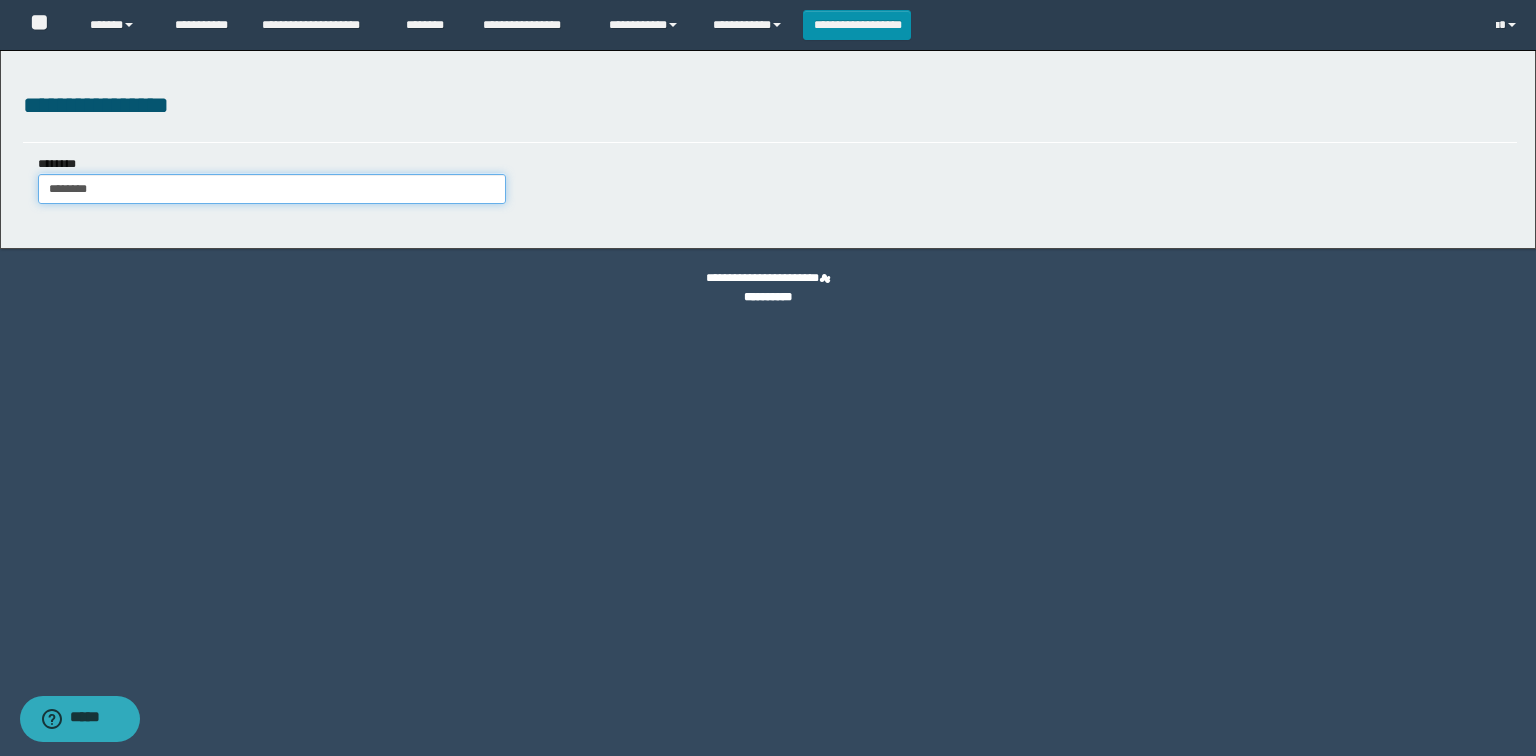 type on "********" 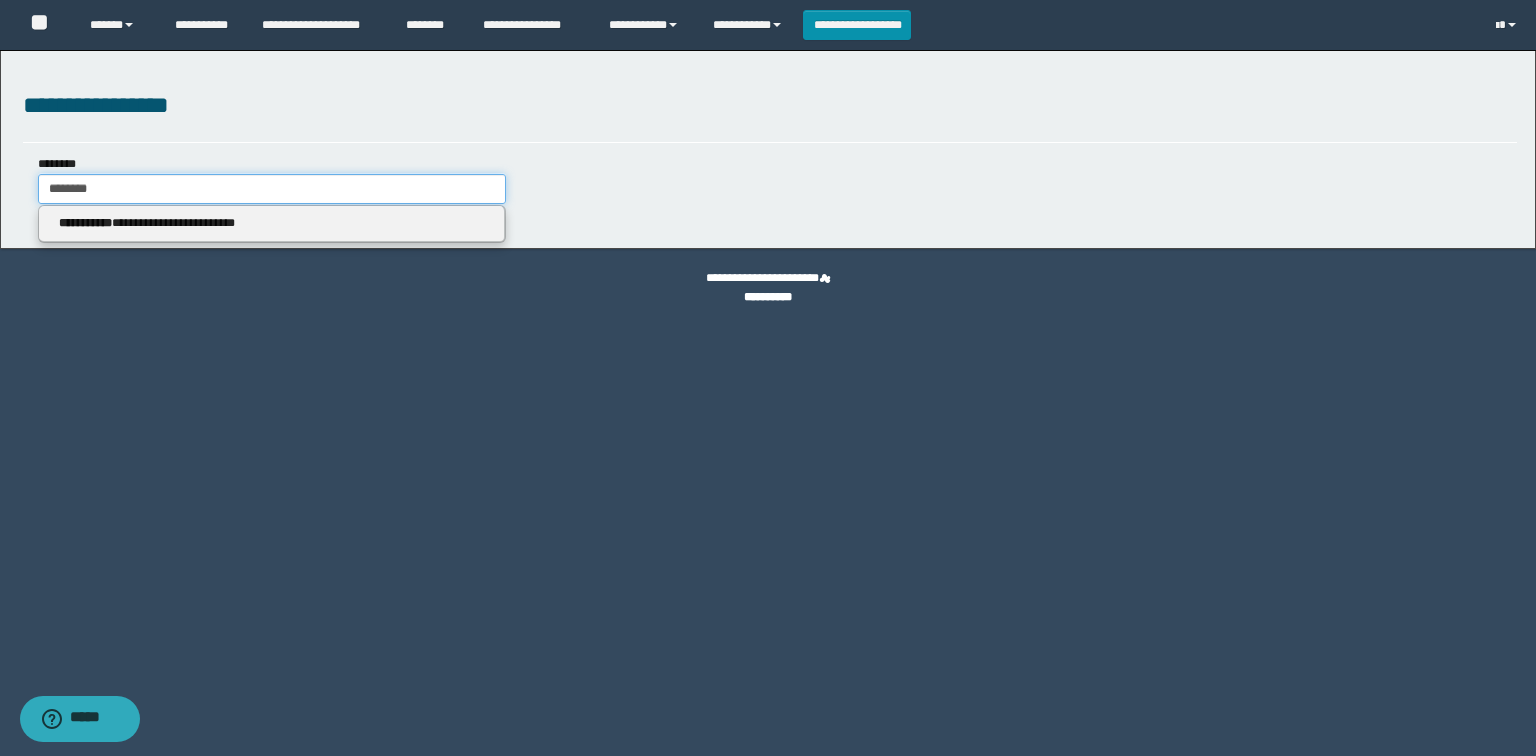 type on "********" 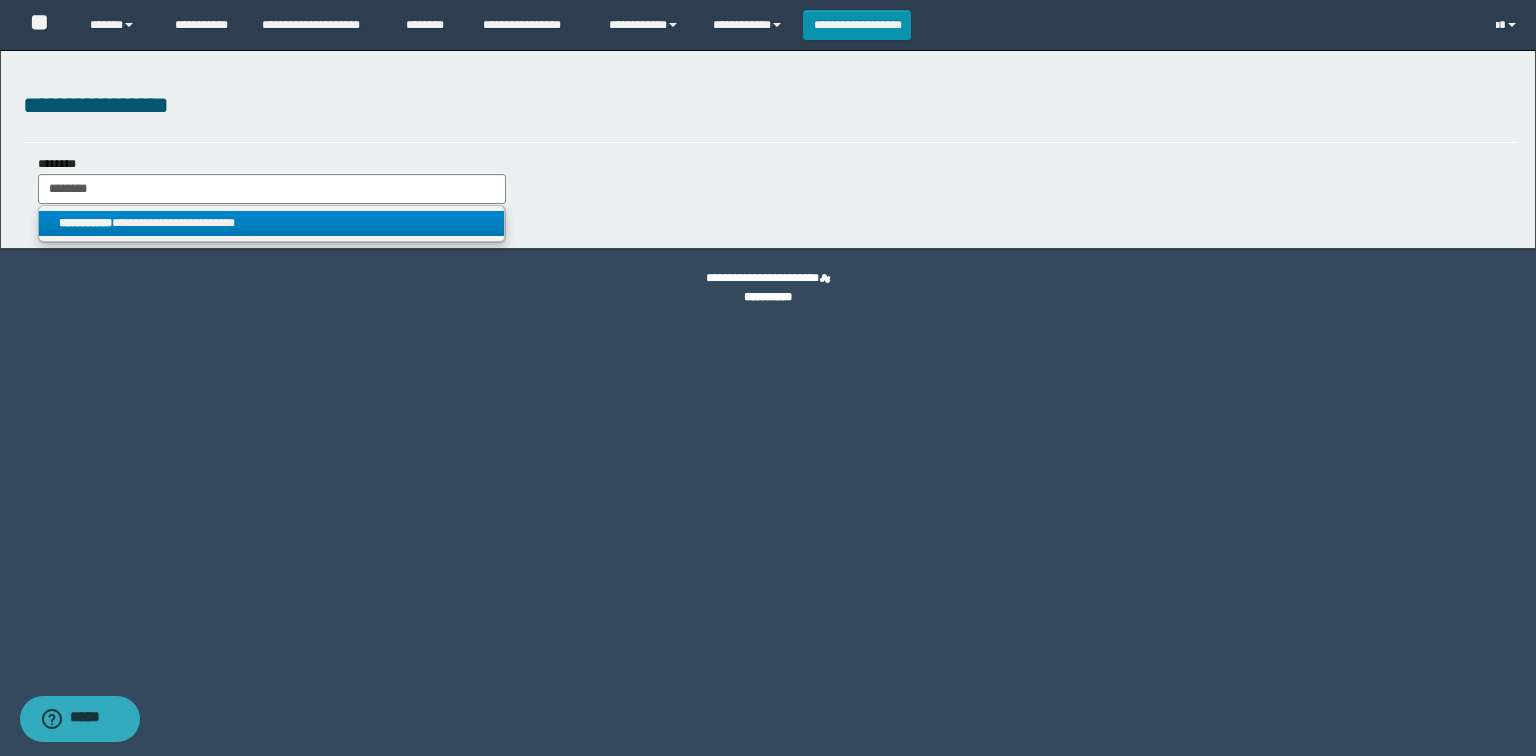 click on "**********" at bounding box center [272, 223] 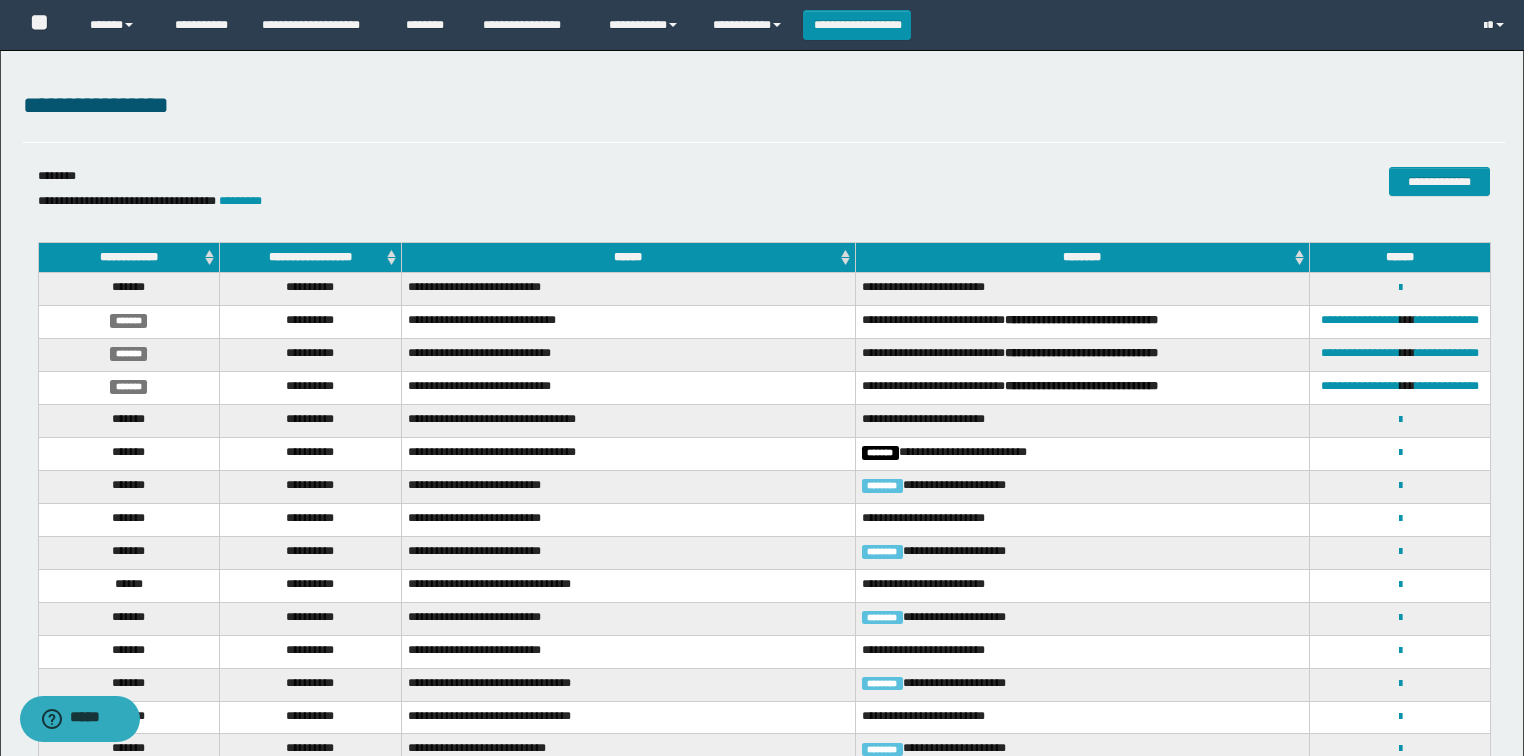 click on "**********" at bounding box center [311, 258] 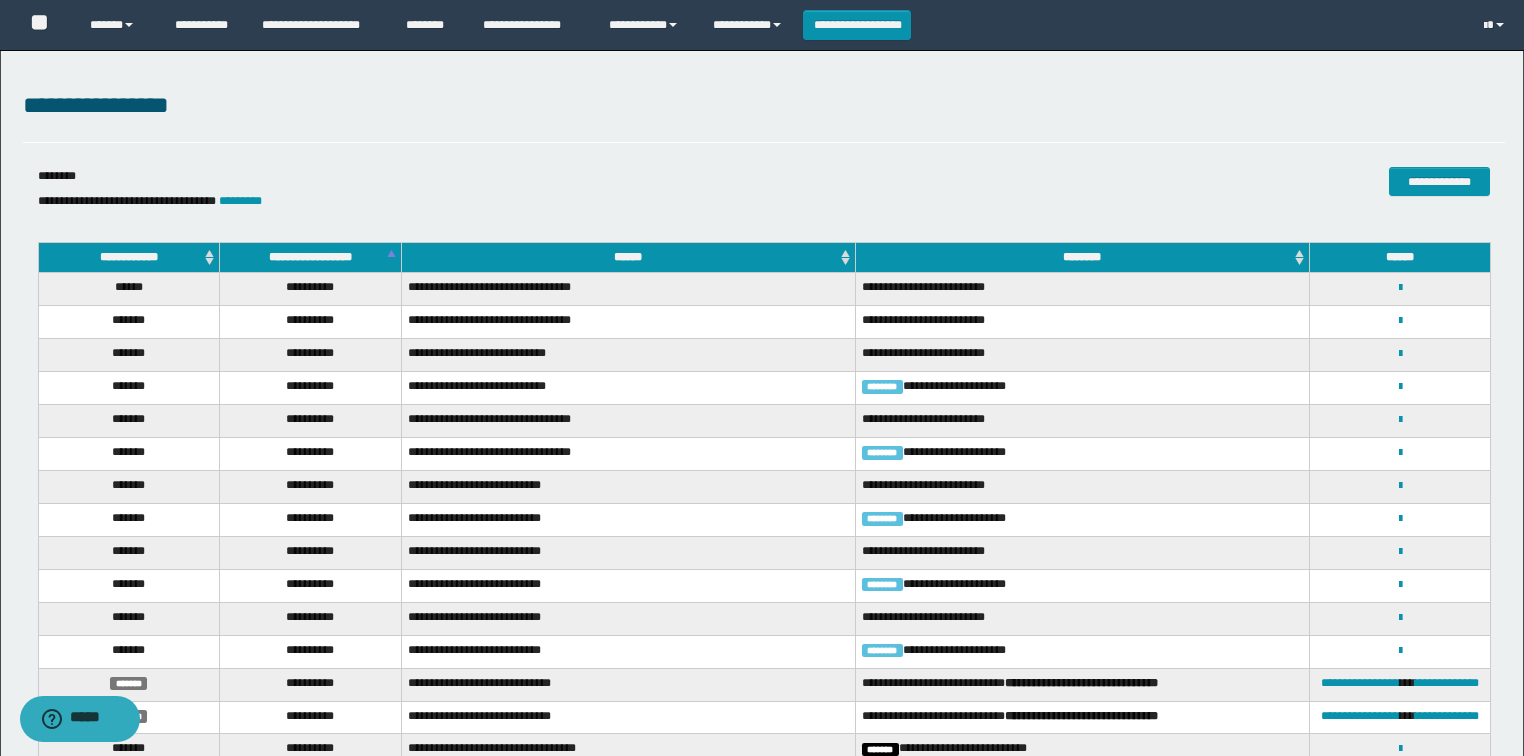 click on "**********" at bounding box center (311, 258) 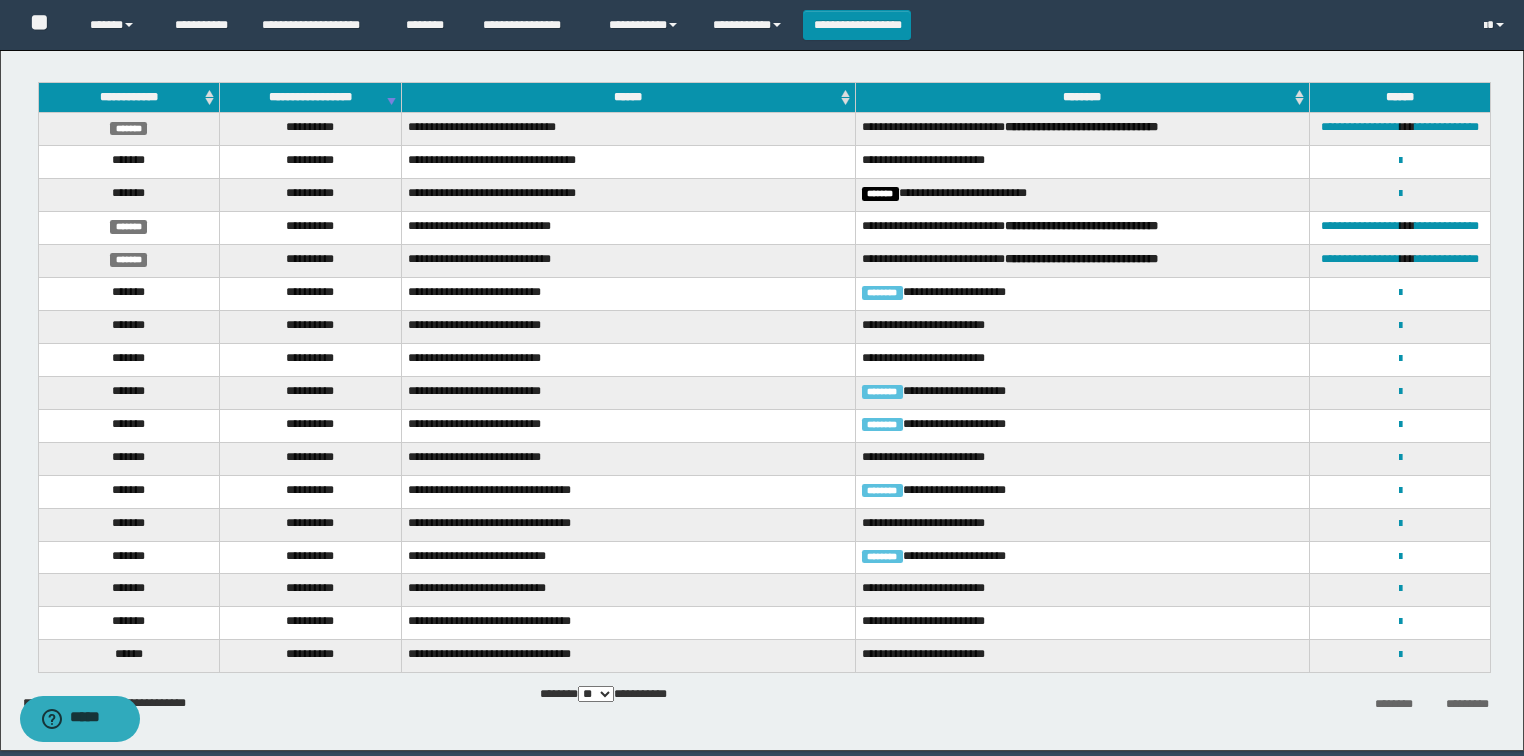 scroll, scrollTop: 80, scrollLeft: 0, axis: vertical 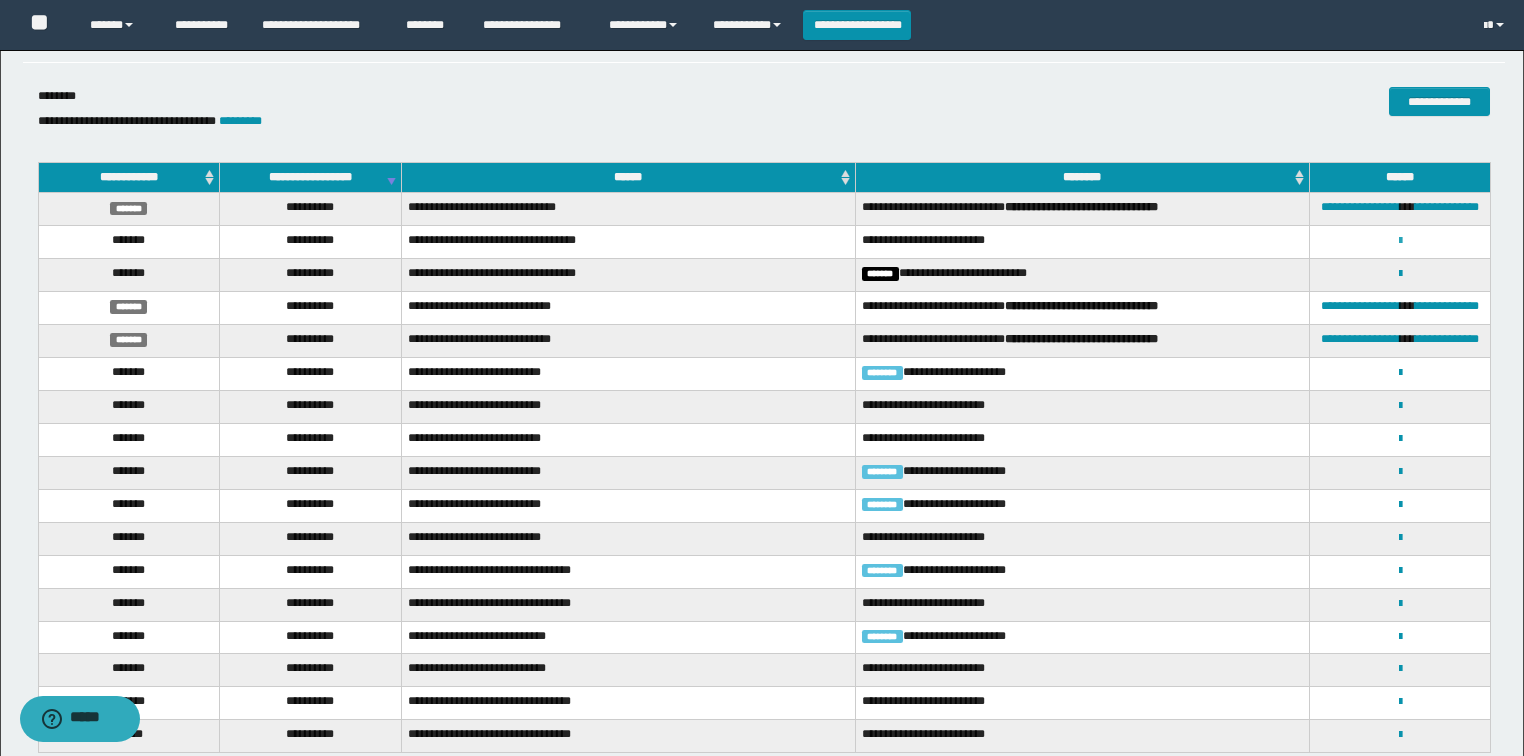 click at bounding box center [1400, 241] 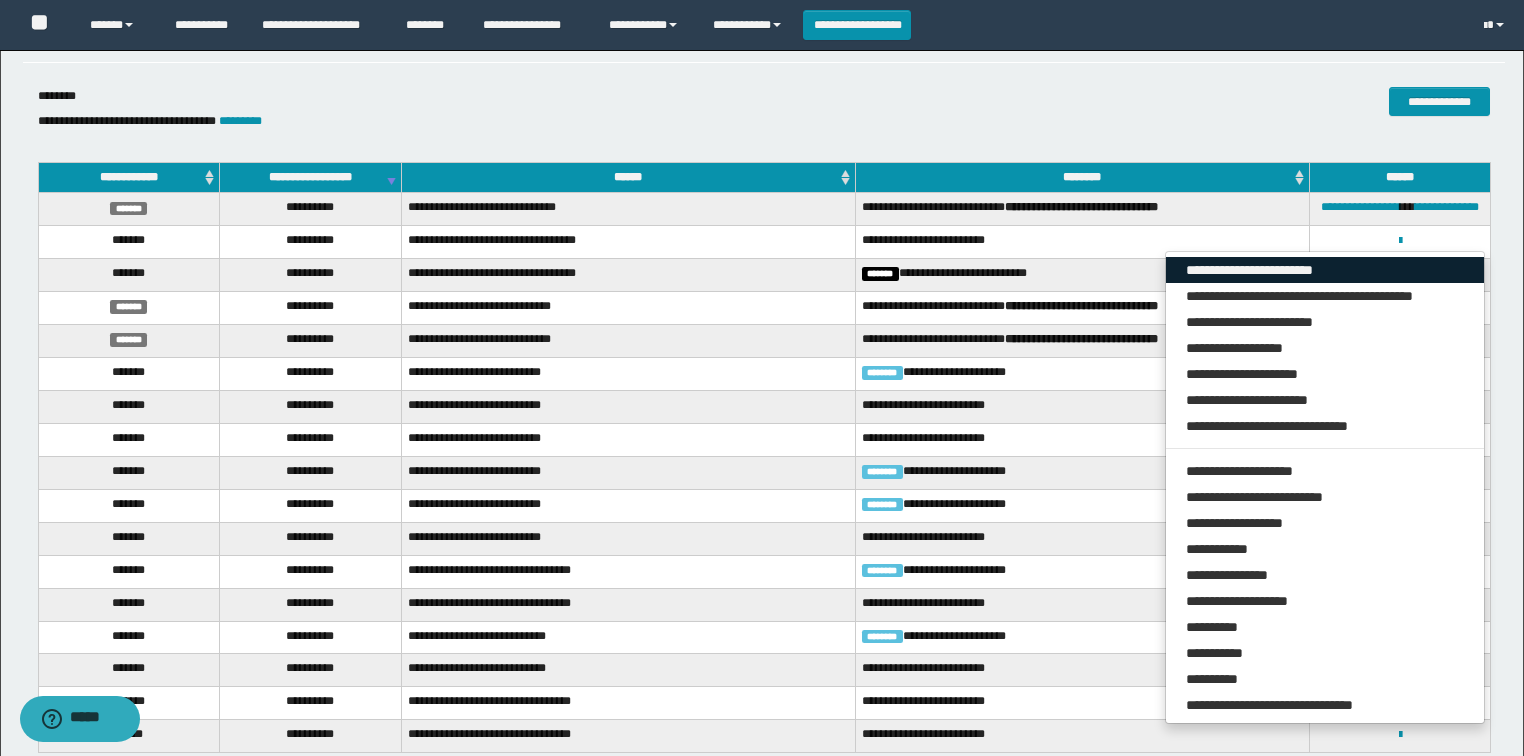 click on "**********" at bounding box center [1325, 270] 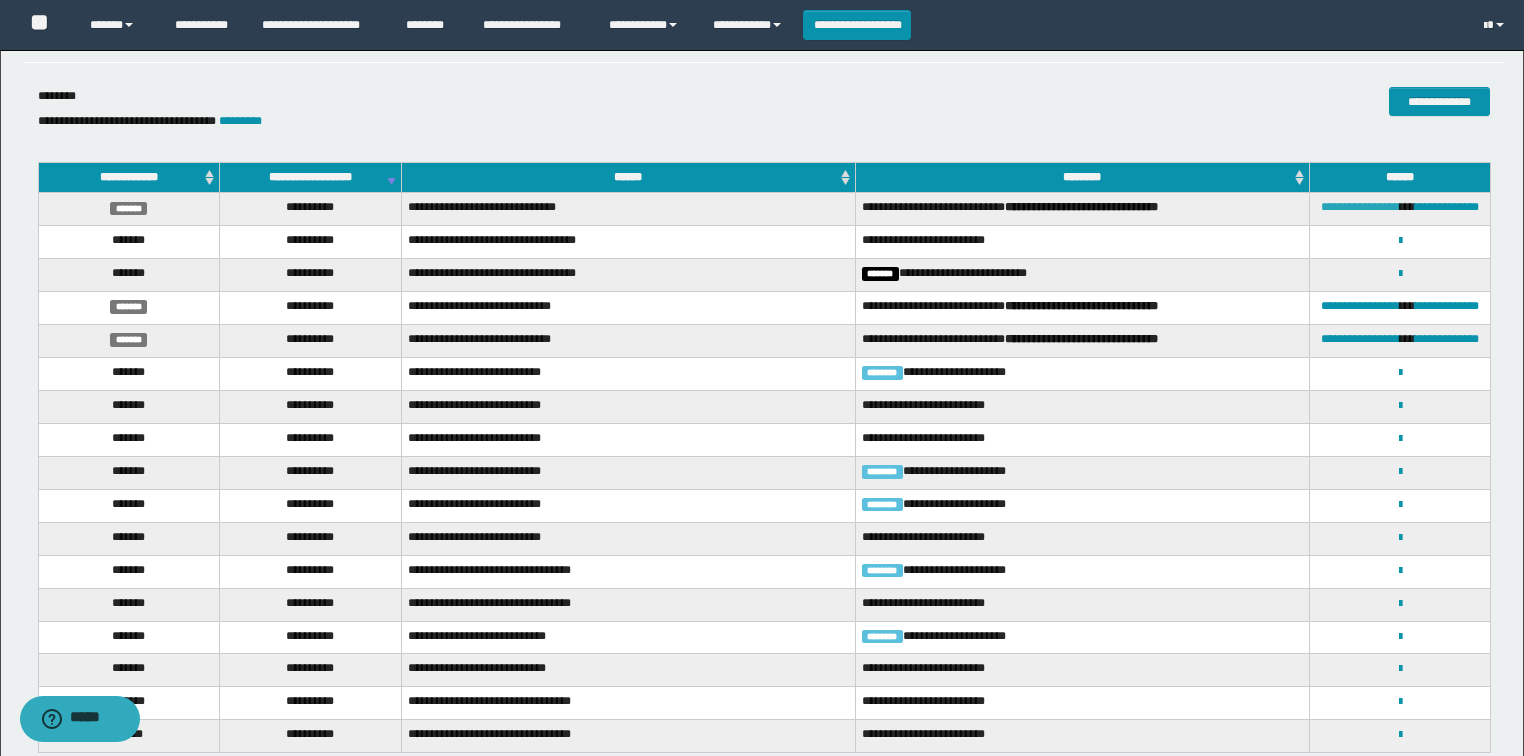 click on "**********" at bounding box center (1360, 207) 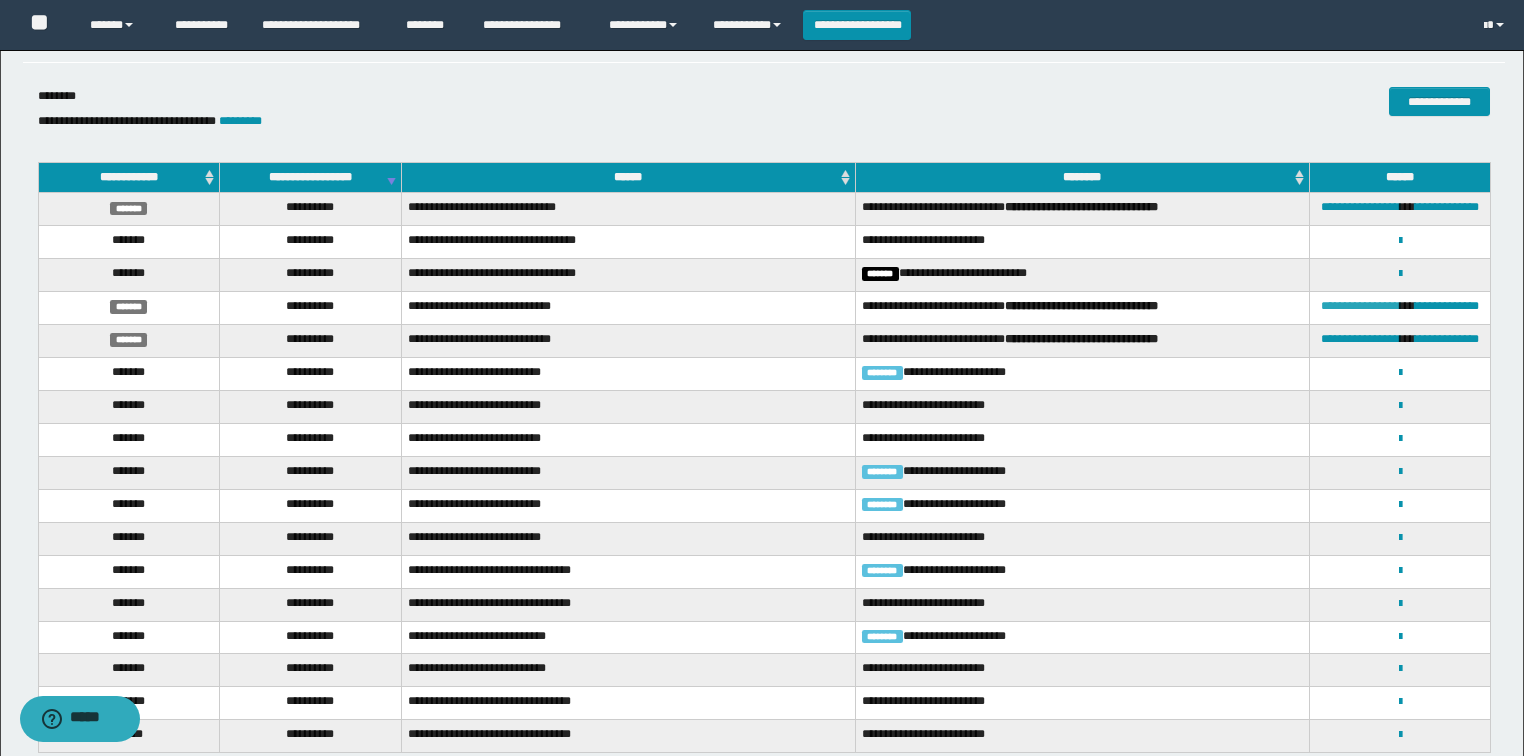click on "**********" at bounding box center [1360, 306] 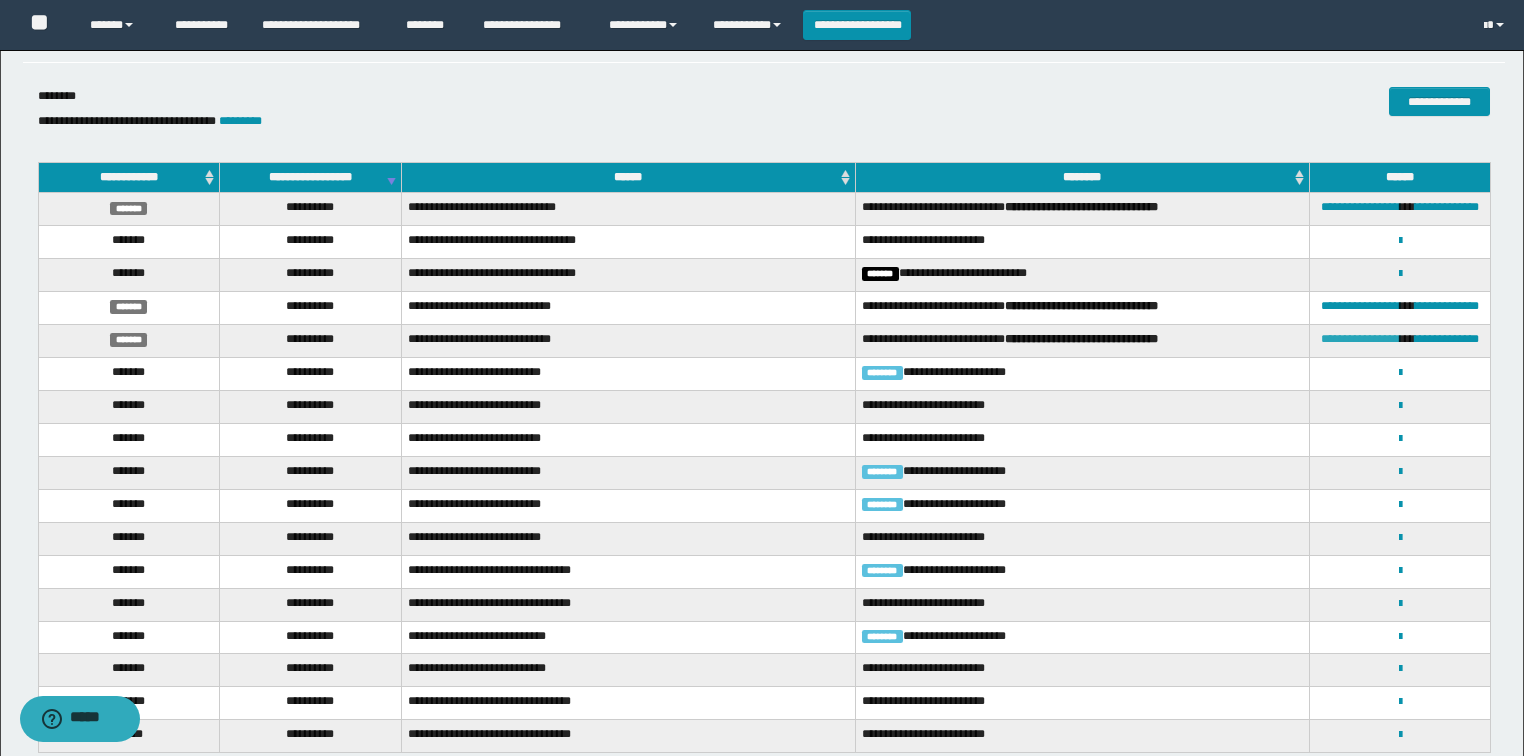 click on "**********" at bounding box center [1360, 339] 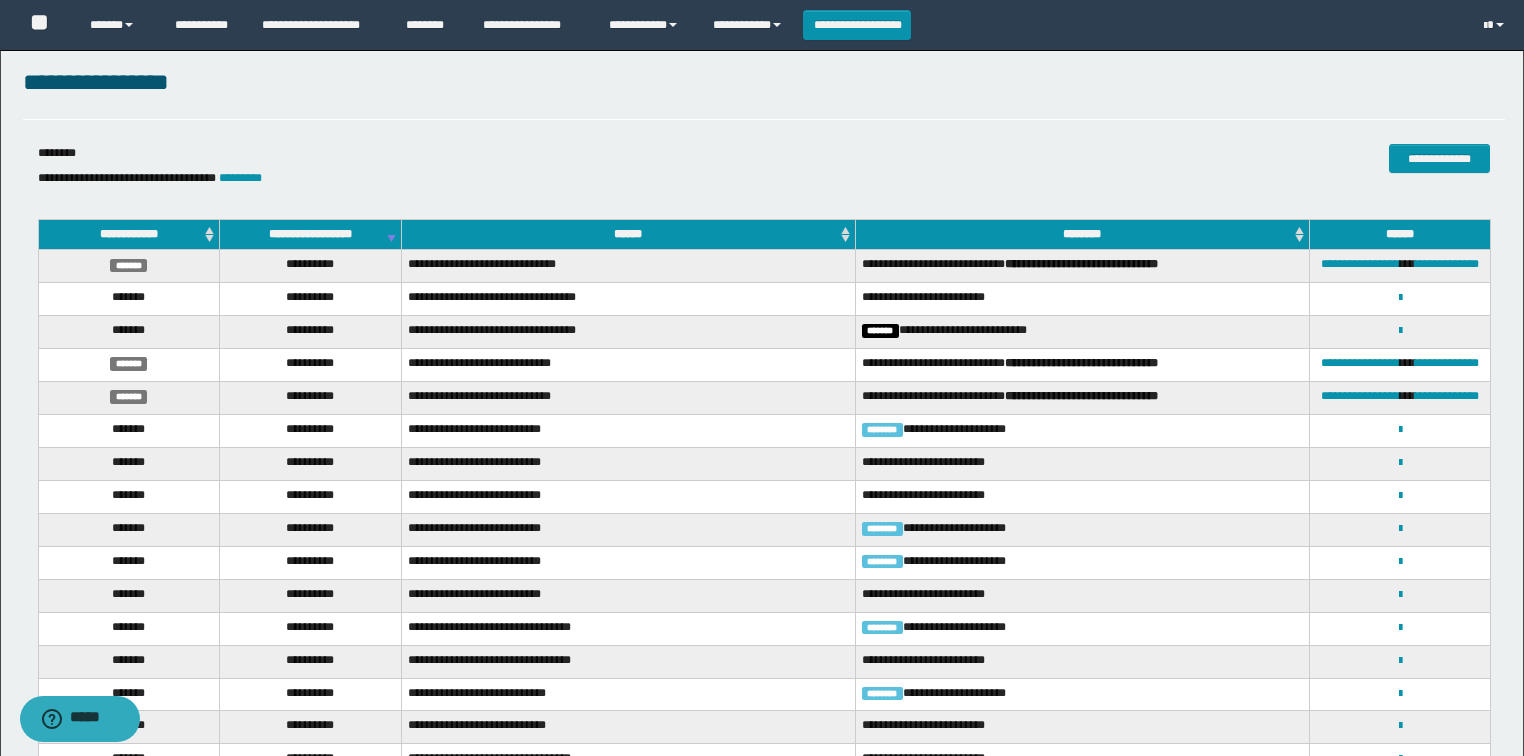 scroll, scrollTop: 0, scrollLeft: 0, axis: both 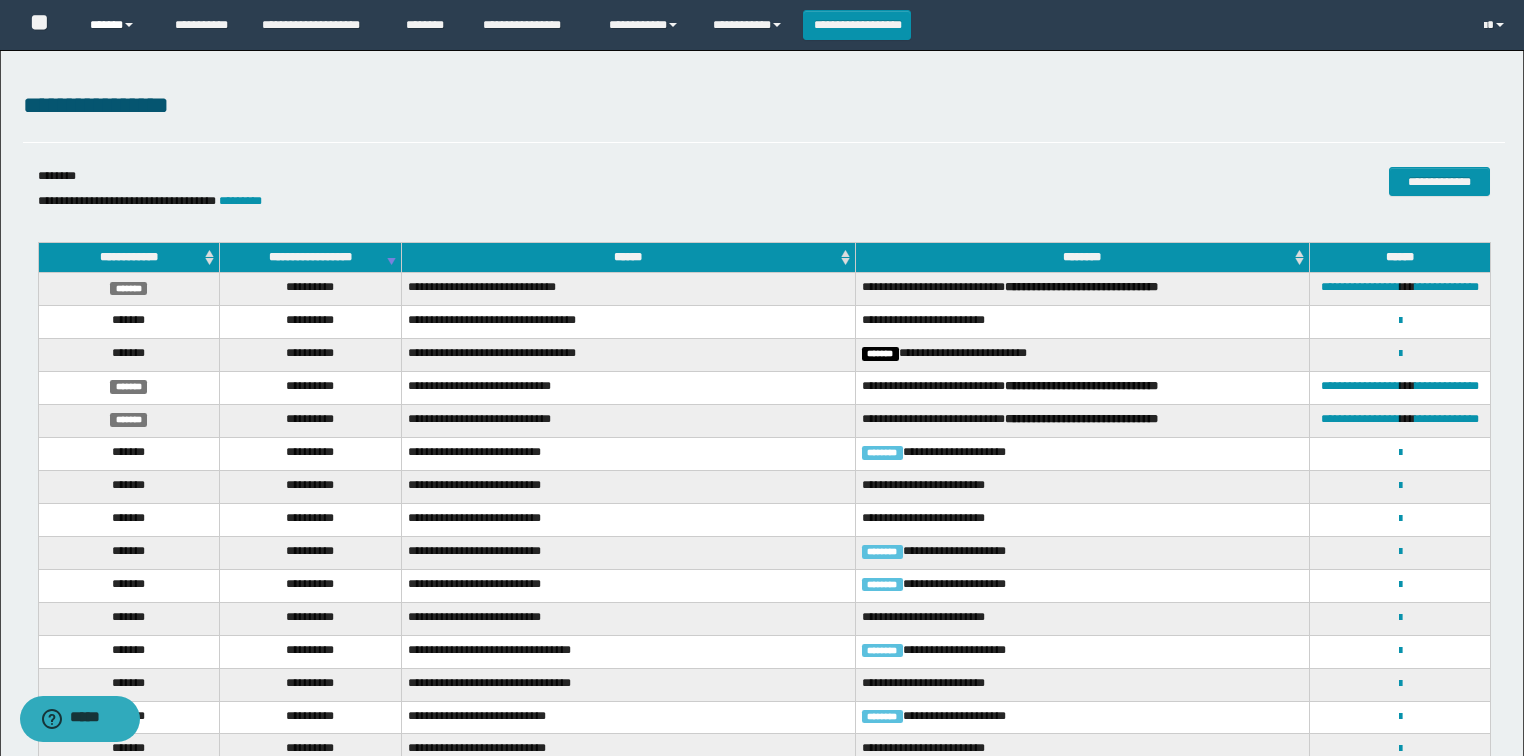 click on "******" at bounding box center (117, 25) 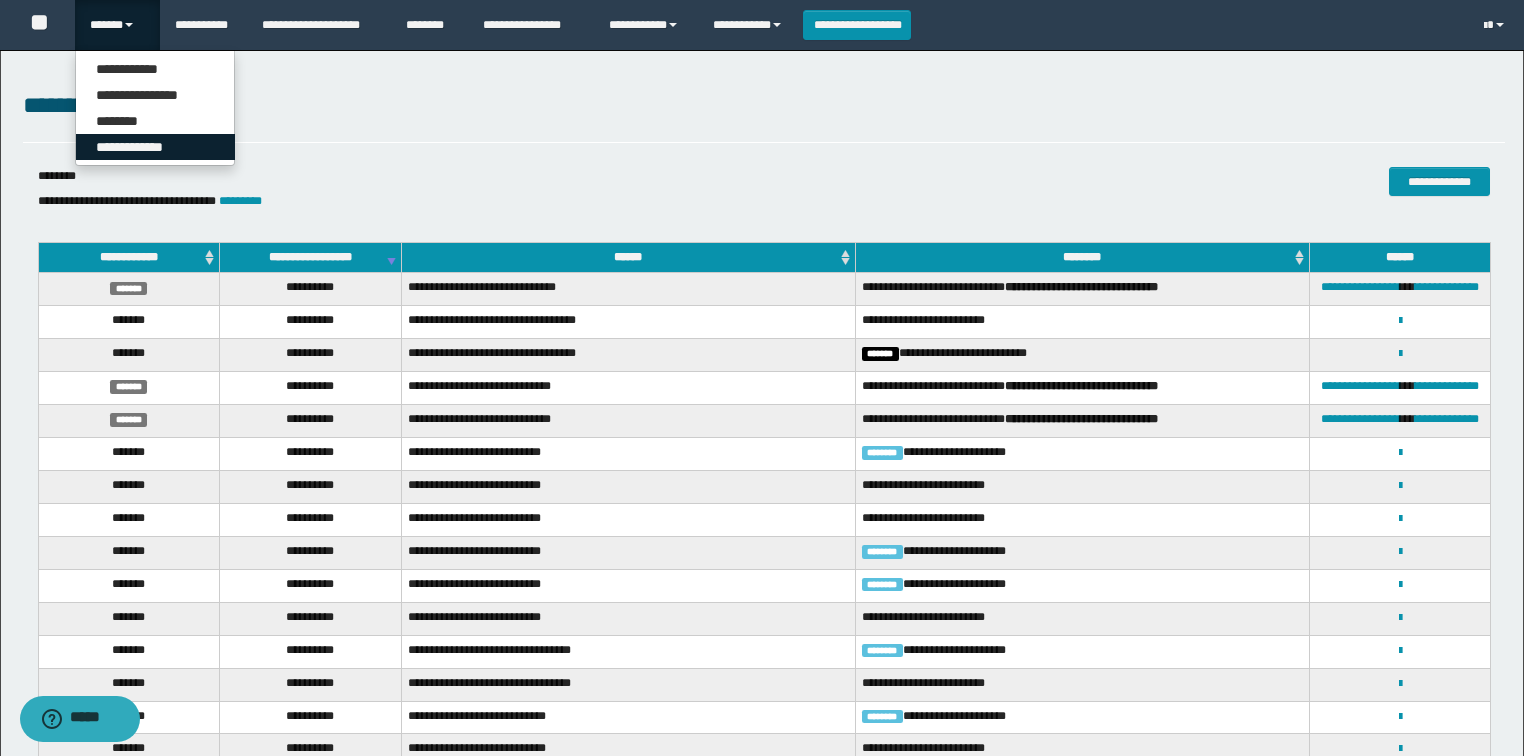 click on "**********" at bounding box center [155, 147] 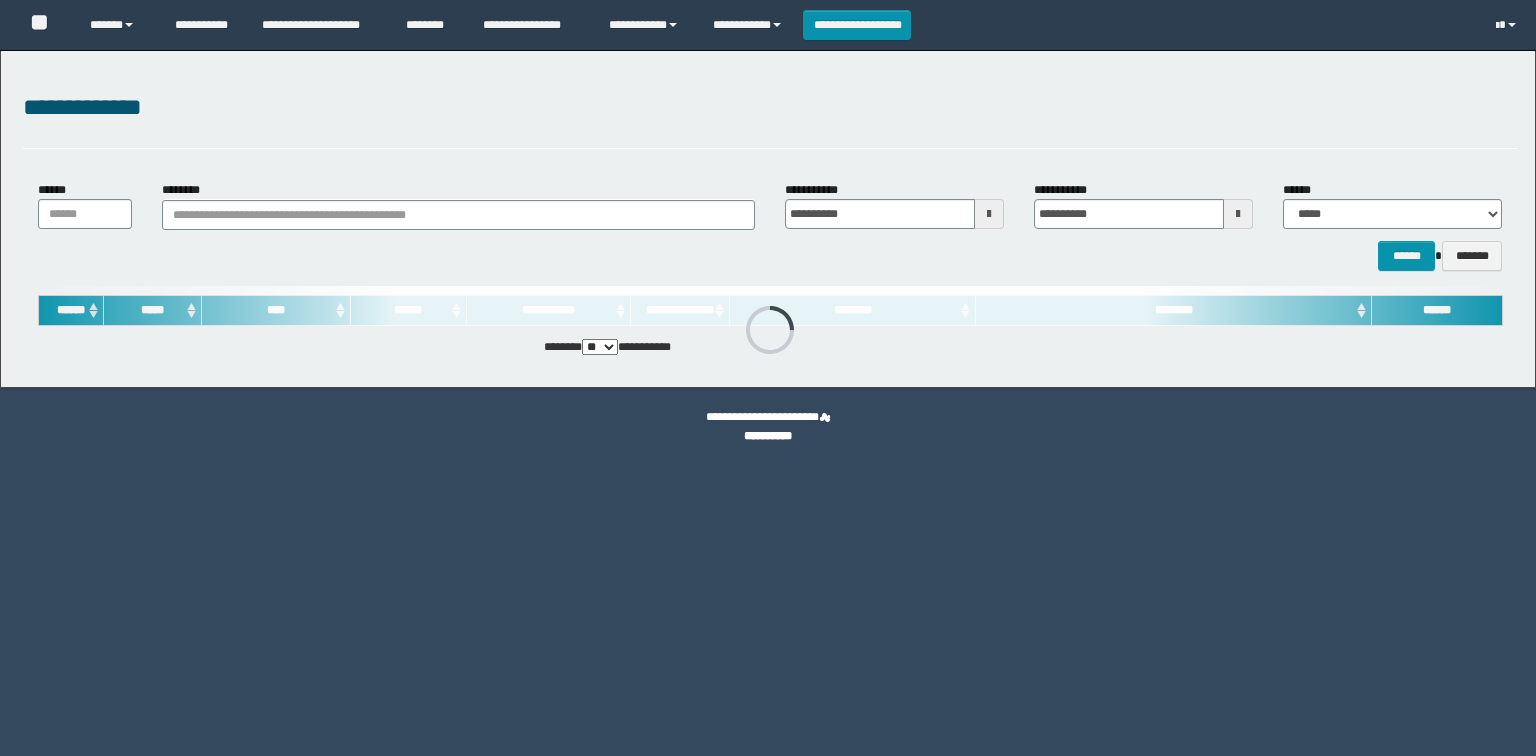 scroll, scrollTop: 0, scrollLeft: 0, axis: both 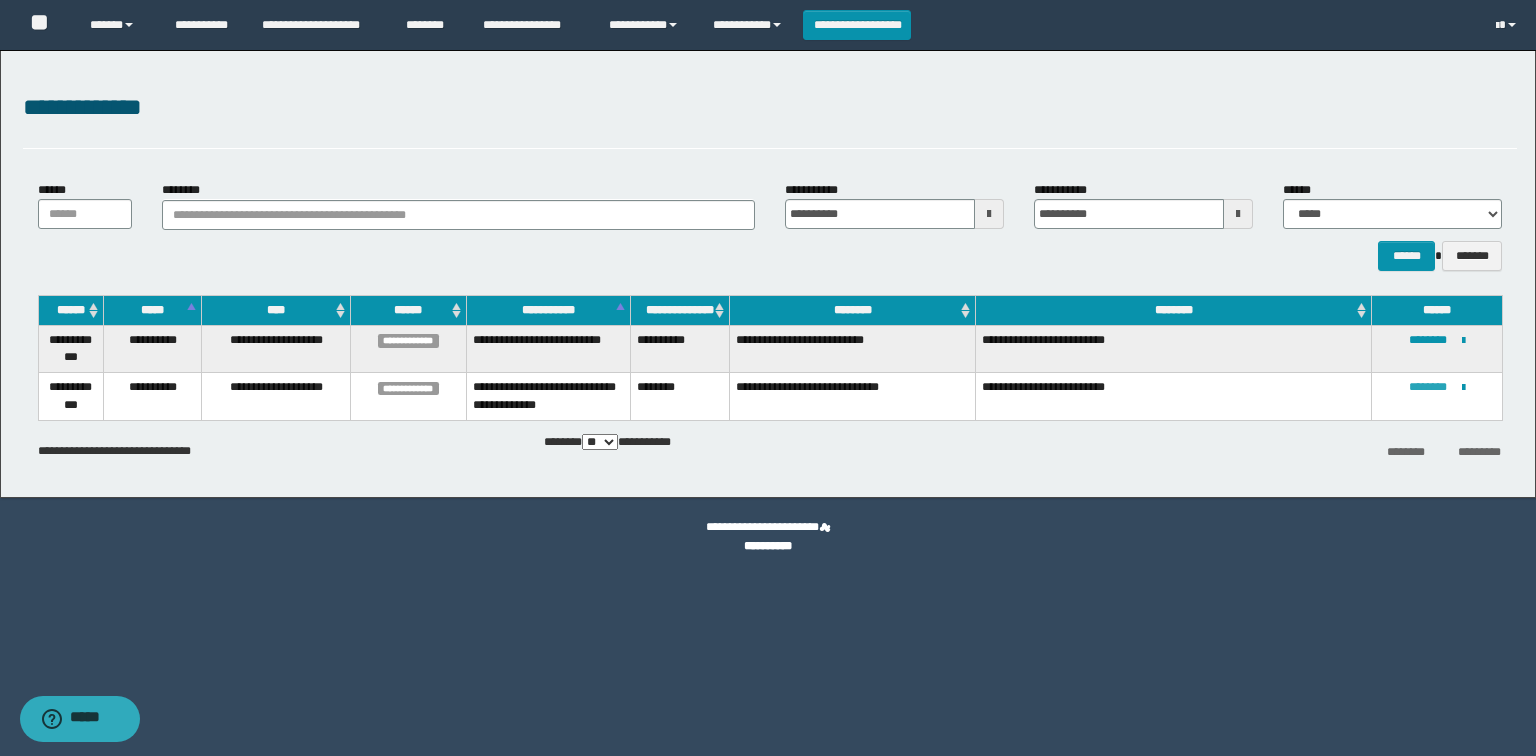 click on "********" at bounding box center (1428, 387) 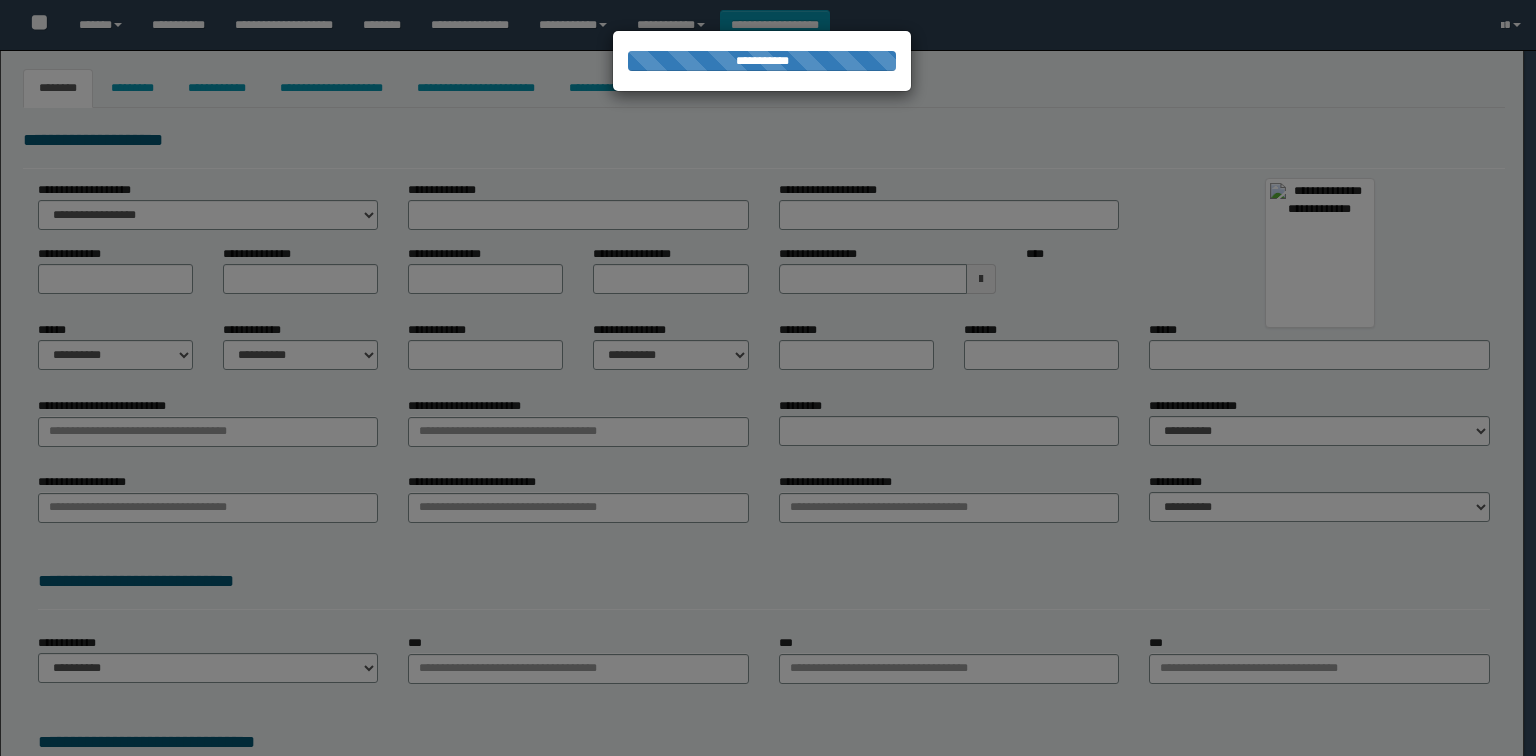 type on "**********" 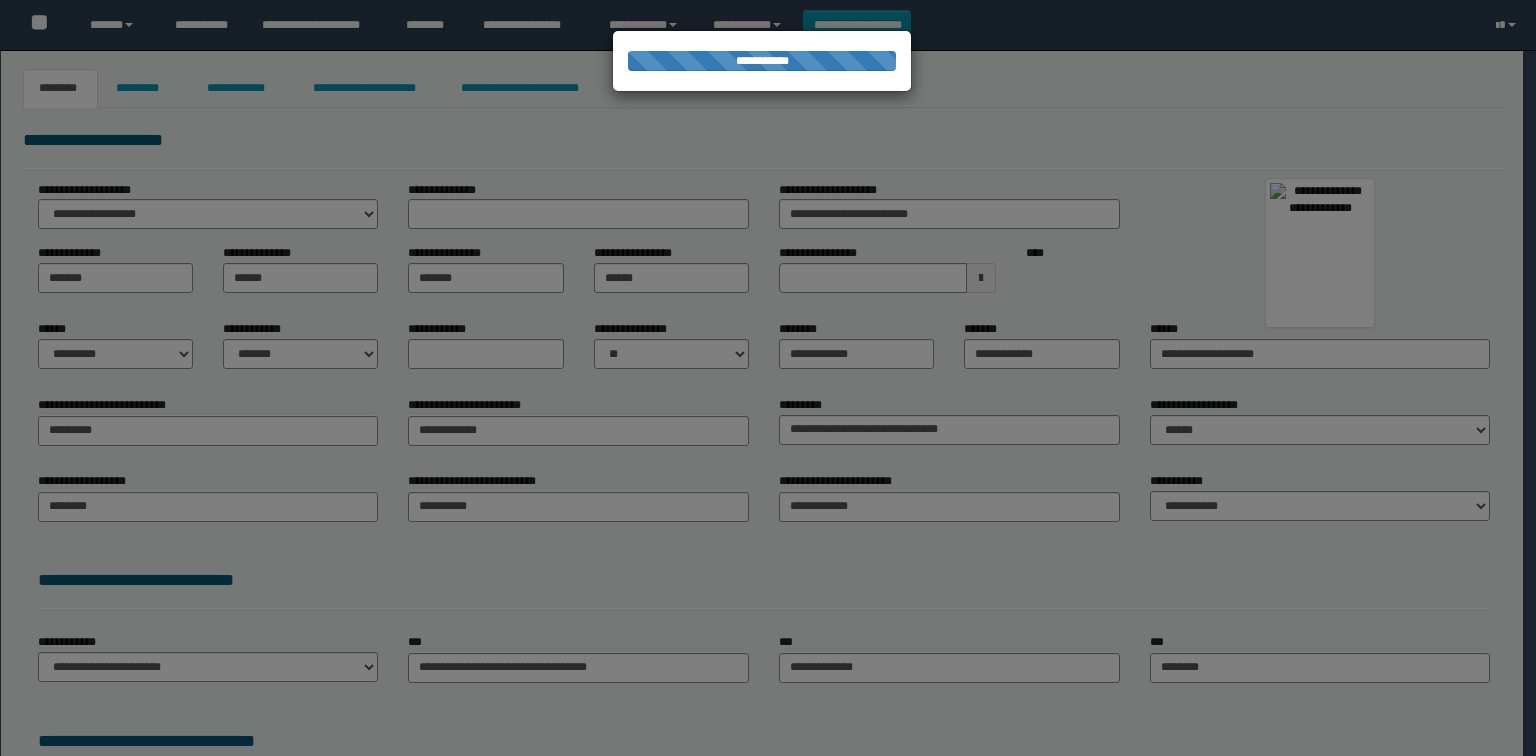 scroll, scrollTop: 0, scrollLeft: 0, axis: both 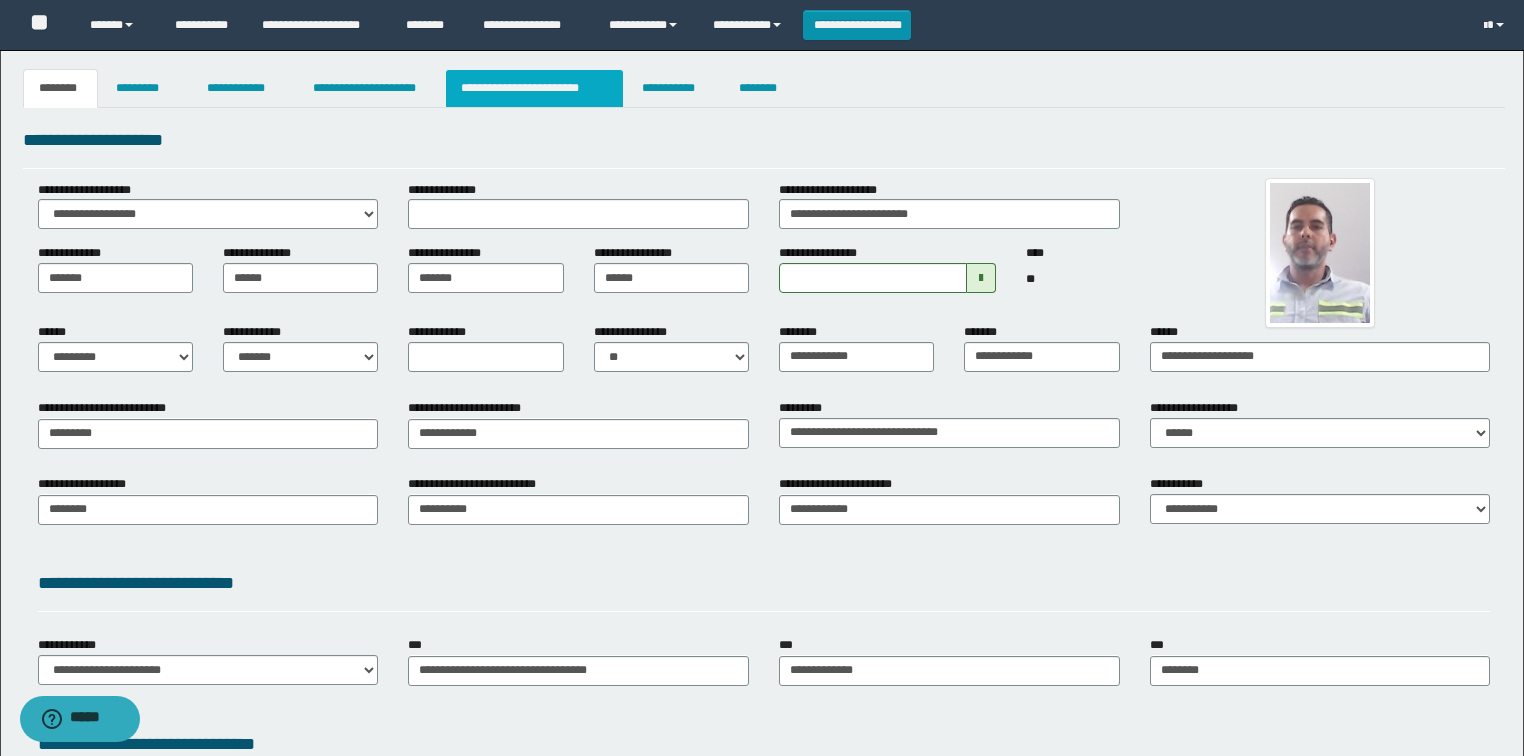 click on "**********" at bounding box center (534, 88) 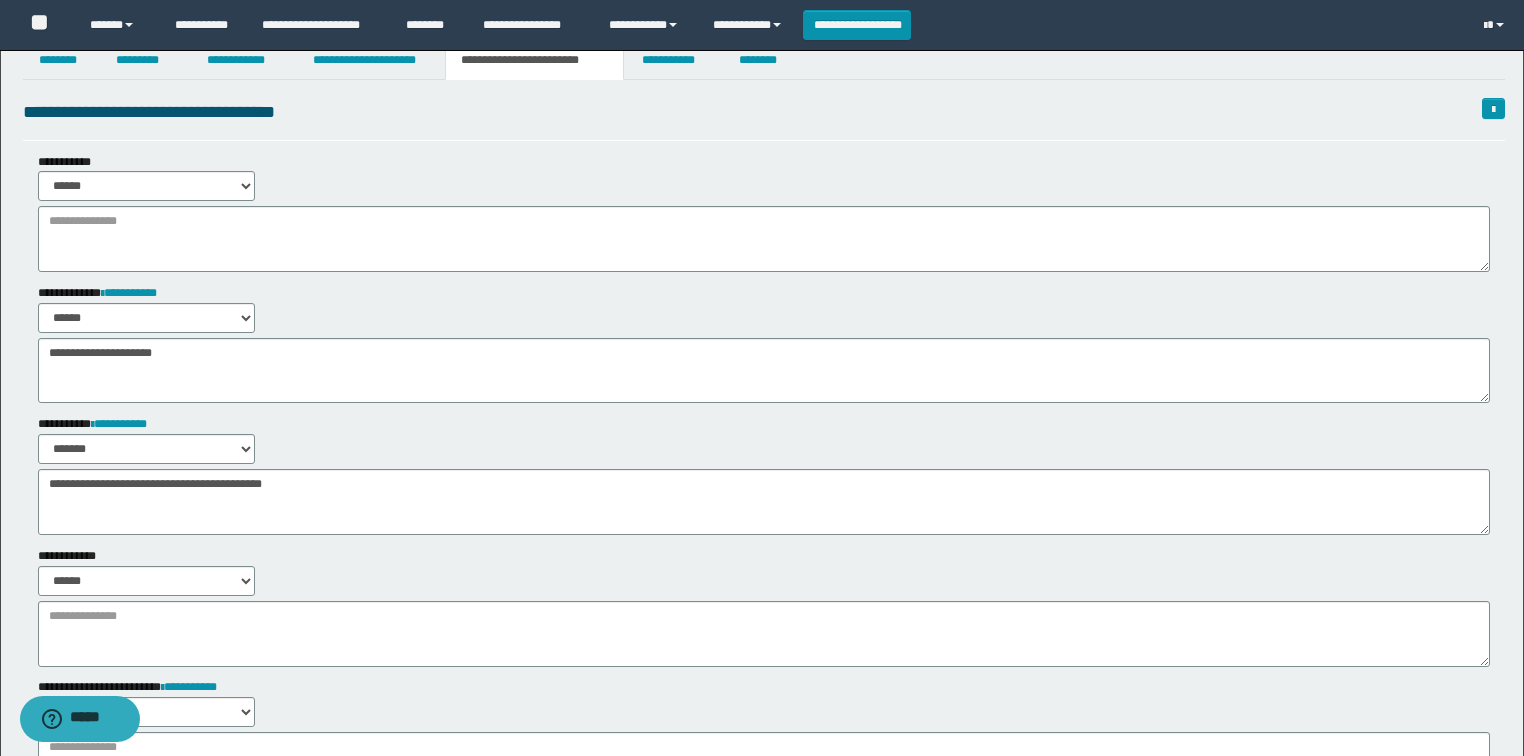 scroll, scrollTop: 0, scrollLeft: 0, axis: both 